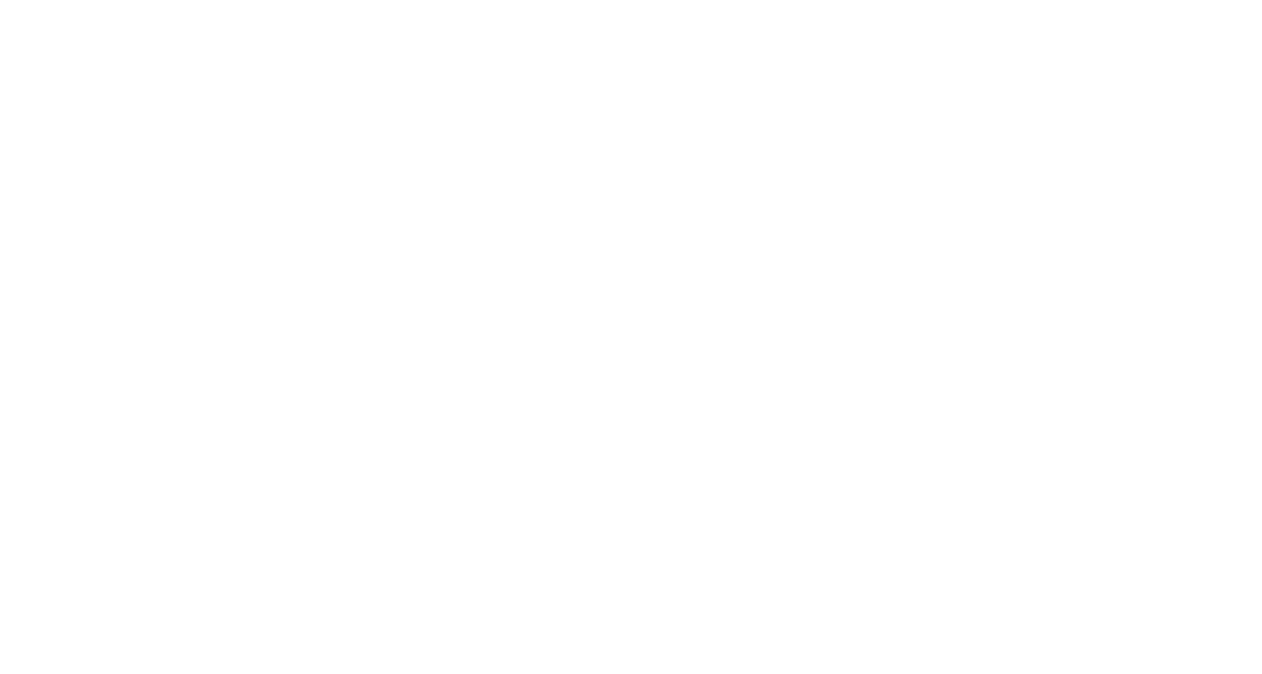 scroll, scrollTop: 0, scrollLeft: 0, axis: both 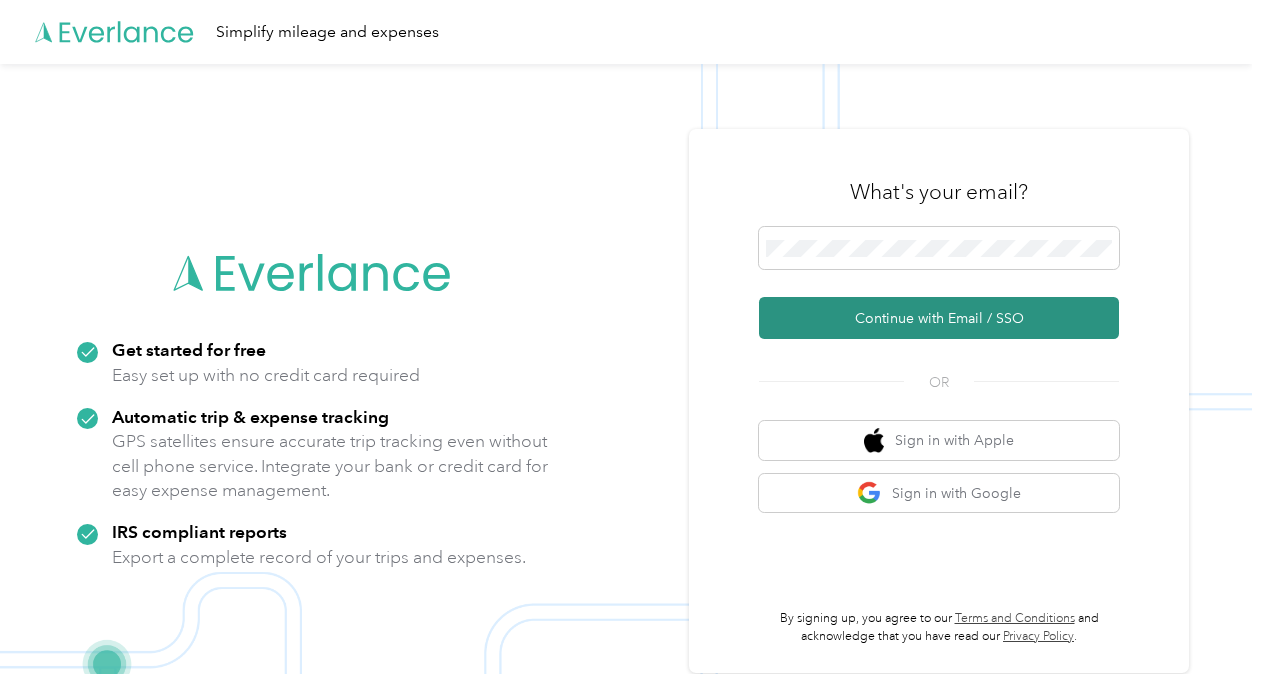 click on "Continue with Email / SSO" at bounding box center (939, 318) 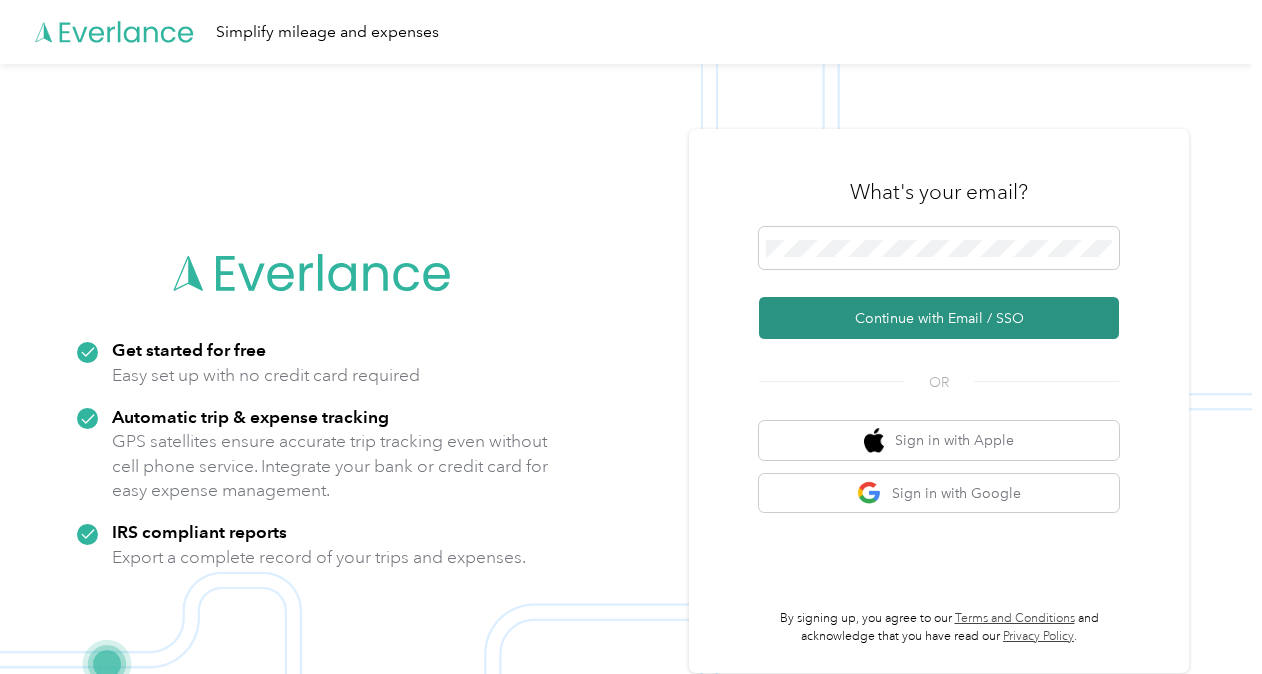 click on "Continue with Email / SSO" at bounding box center [939, 318] 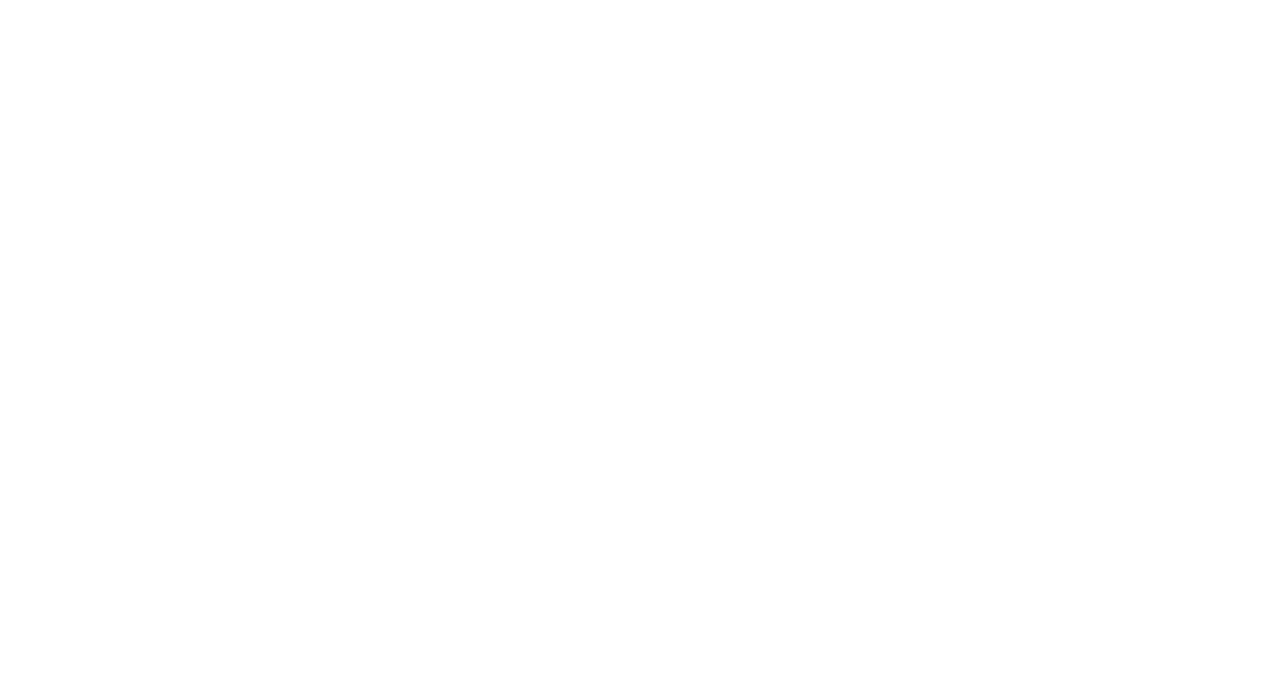 scroll, scrollTop: 0, scrollLeft: 0, axis: both 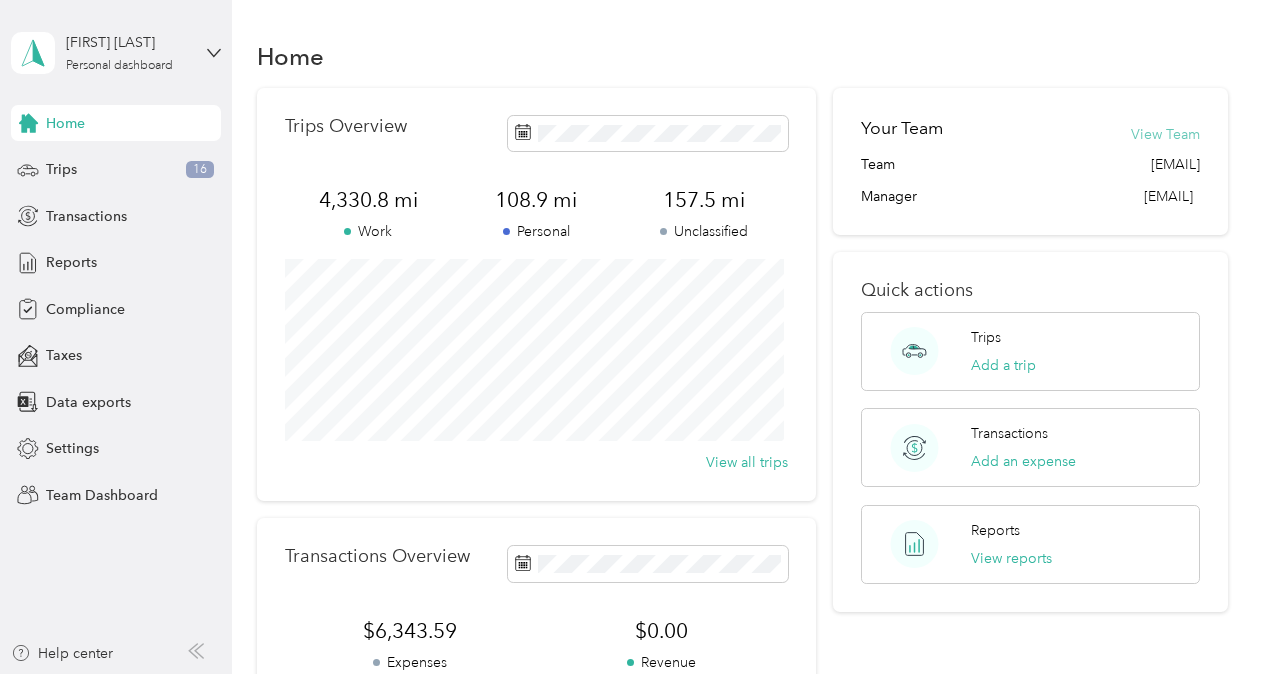 click on "View Team" at bounding box center [1165, 134] 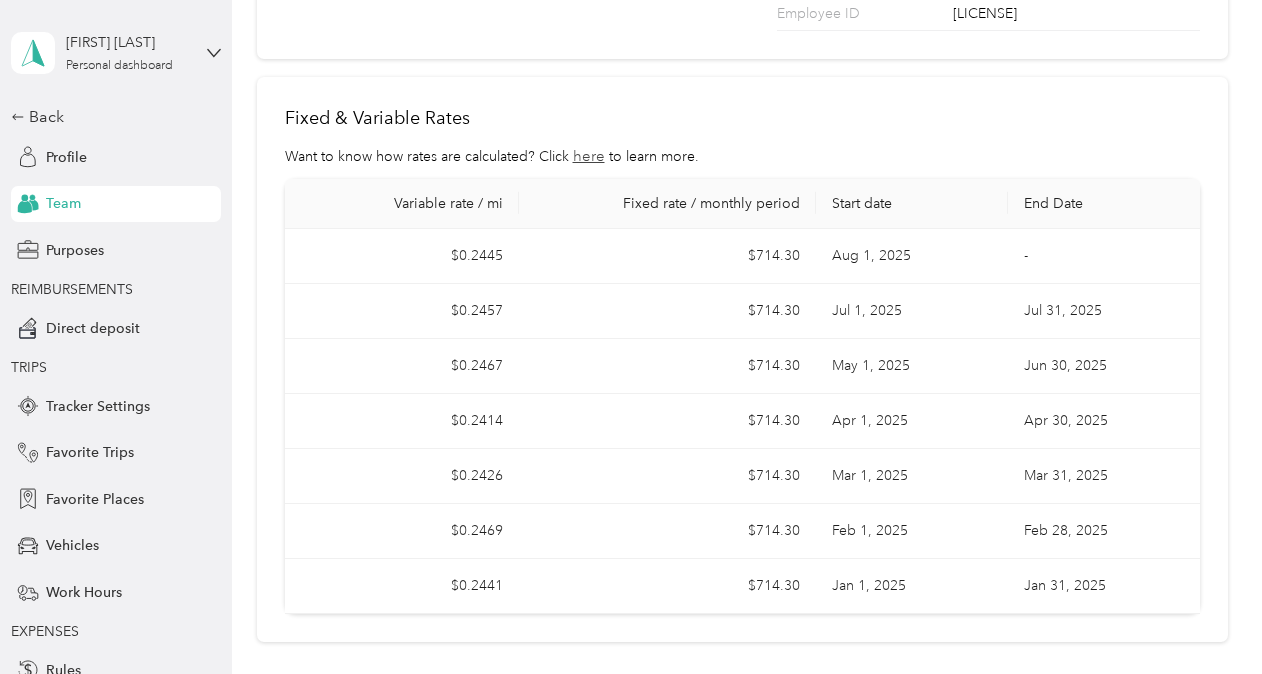 scroll, scrollTop: 0, scrollLeft: 0, axis: both 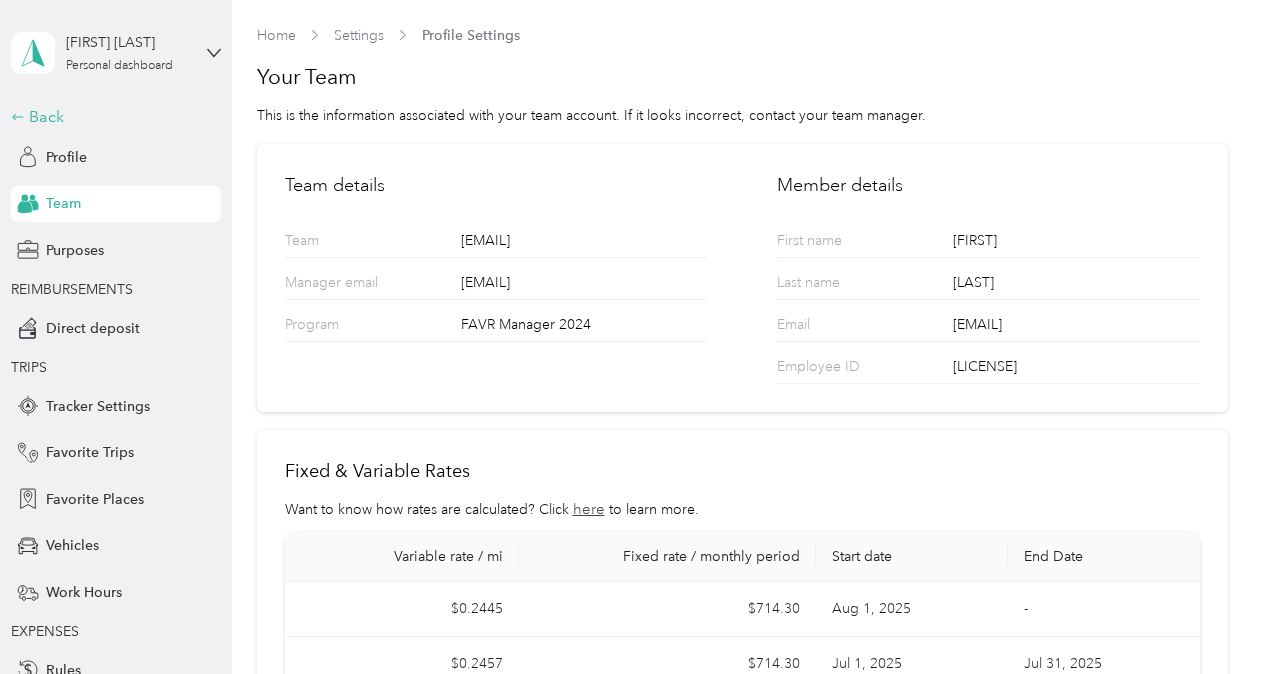 click on "Back" at bounding box center [111, 117] 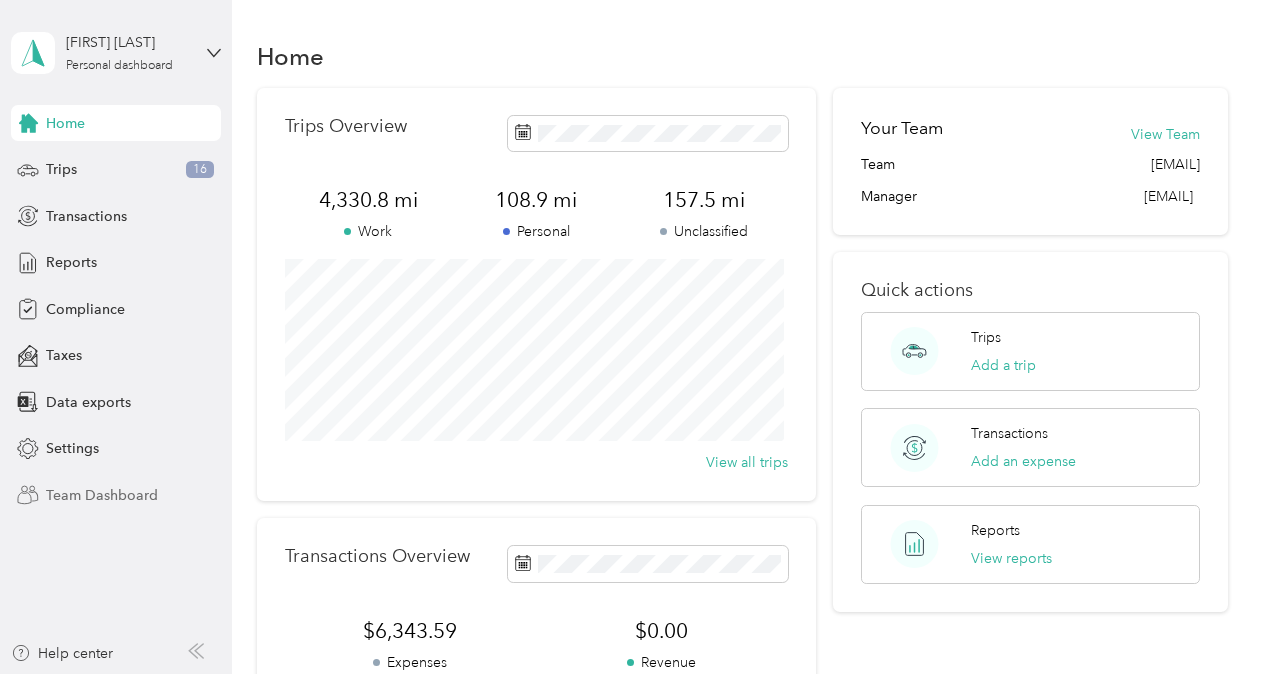 click on "Team Dashboard" at bounding box center (102, 495) 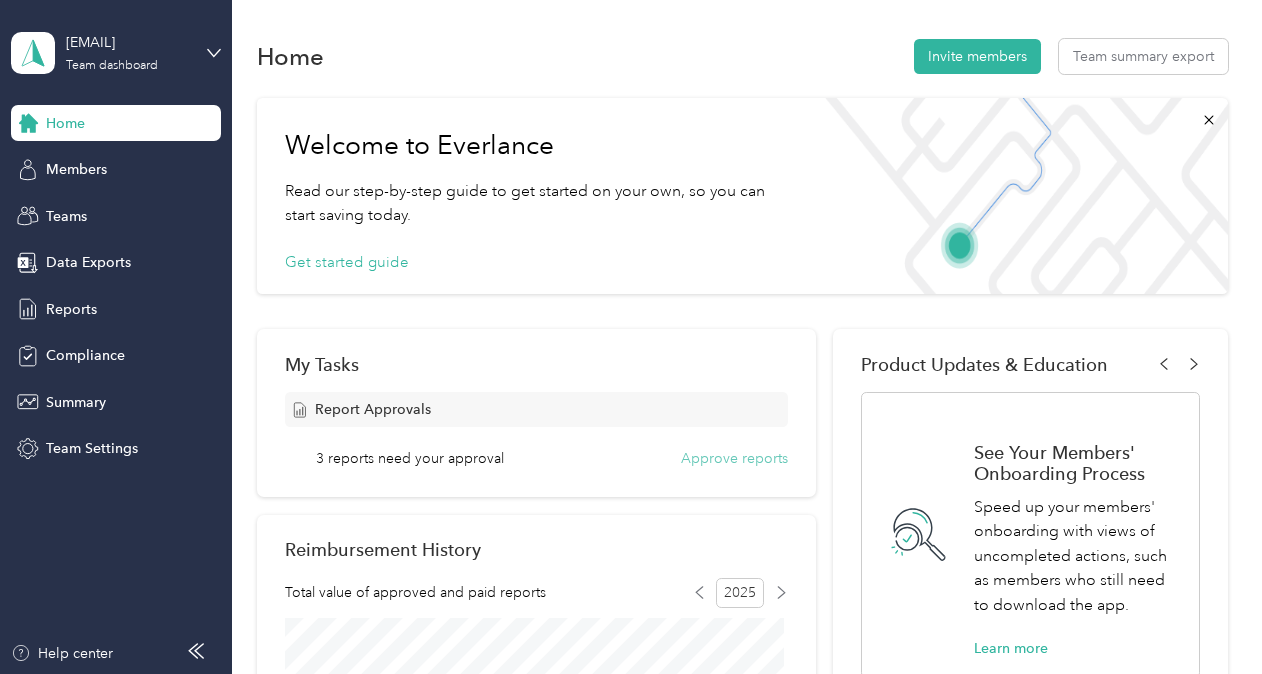 click on "Approve reports" at bounding box center [734, 458] 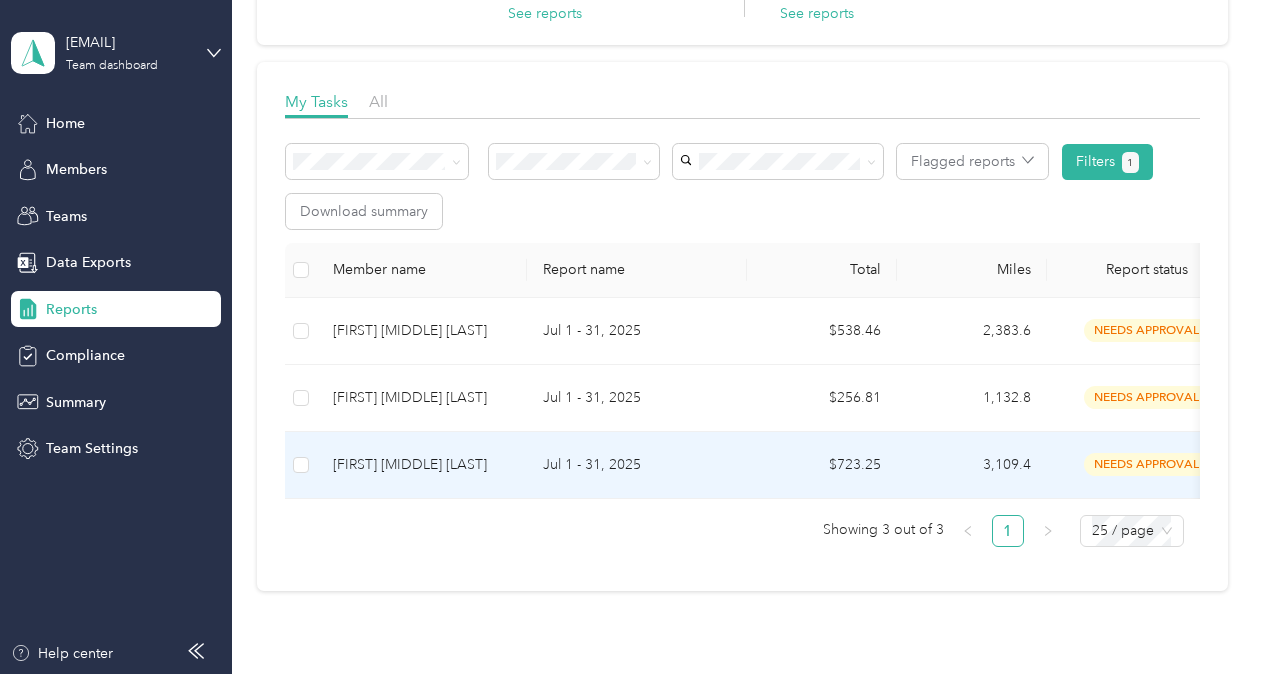 scroll, scrollTop: 227, scrollLeft: 0, axis: vertical 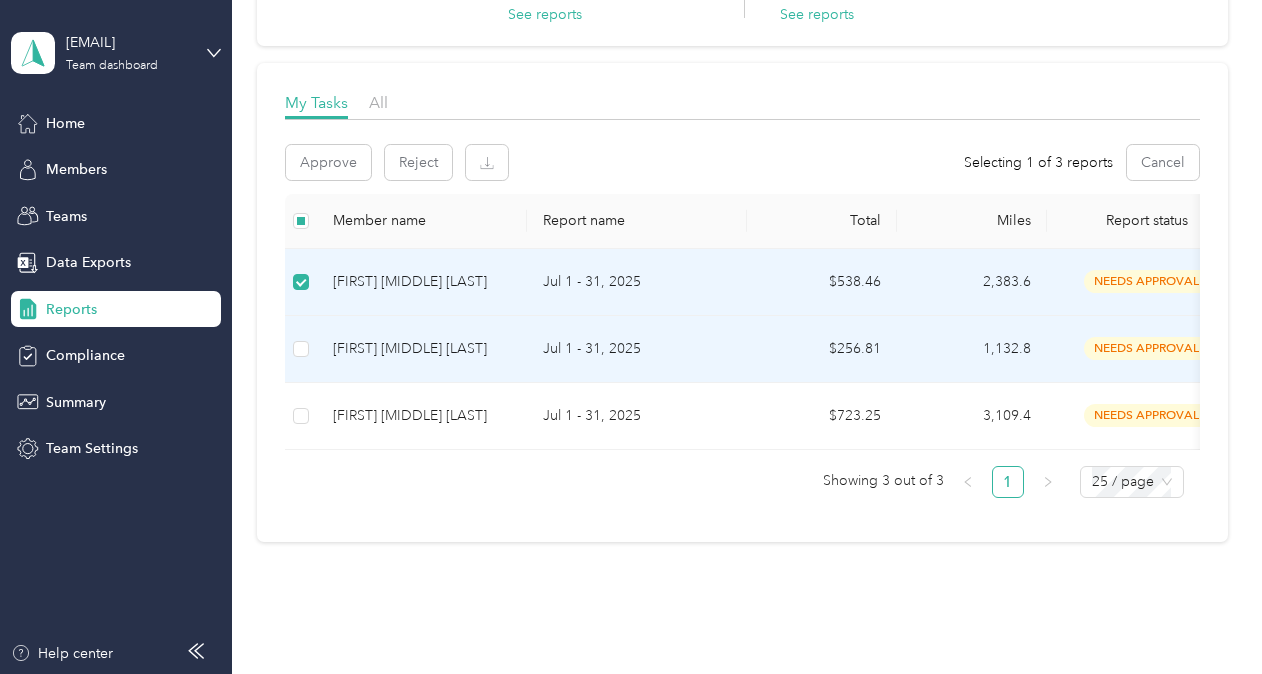 click at bounding box center (301, 349) 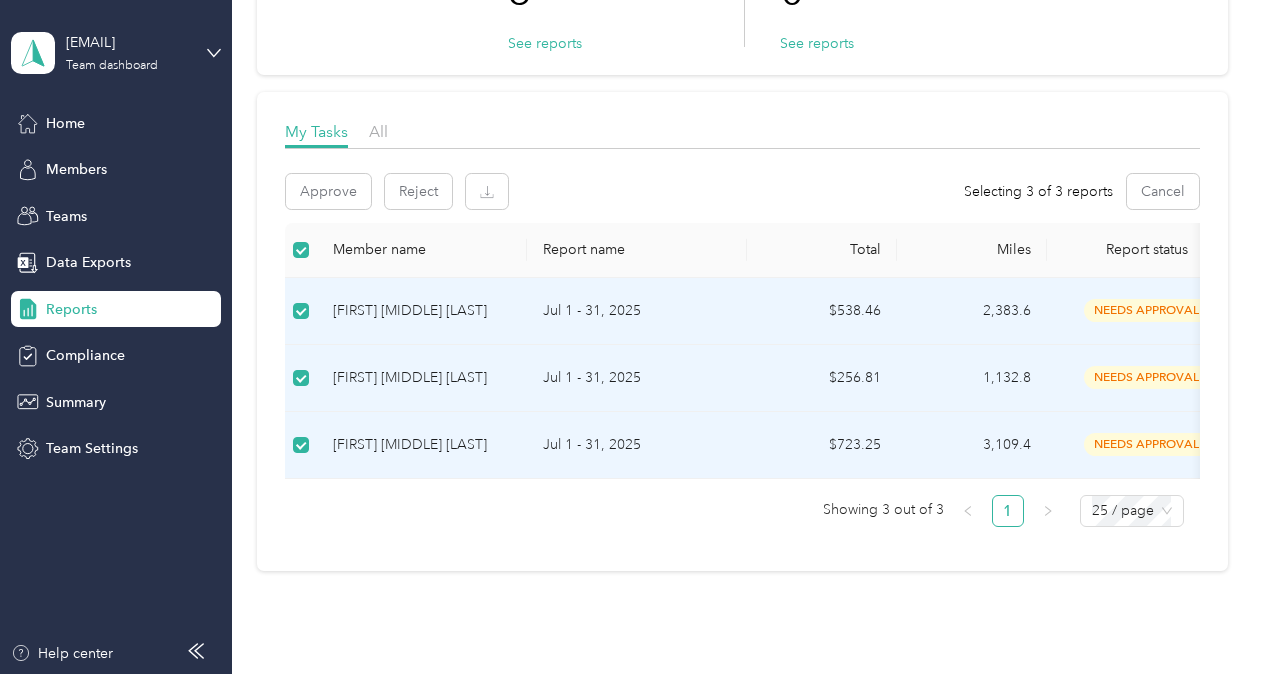 scroll, scrollTop: 196, scrollLeft: 0, axis: vertical 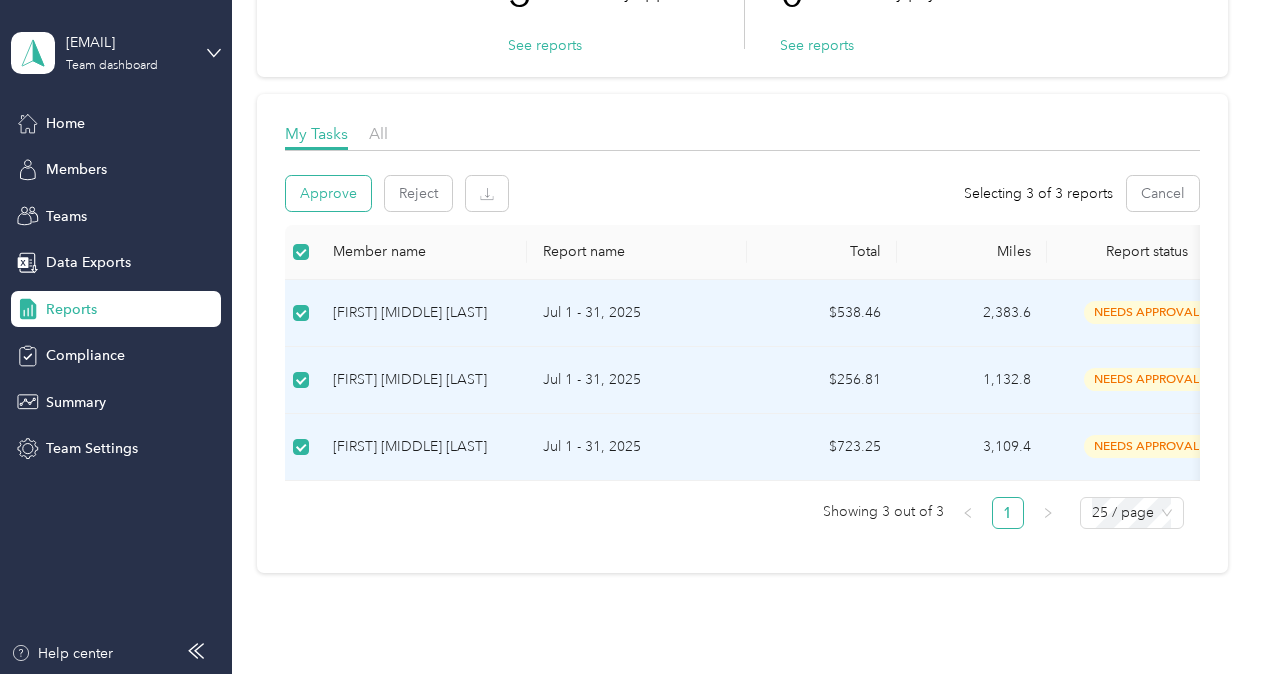 click on "Approve" at bounding box center (328, 193) 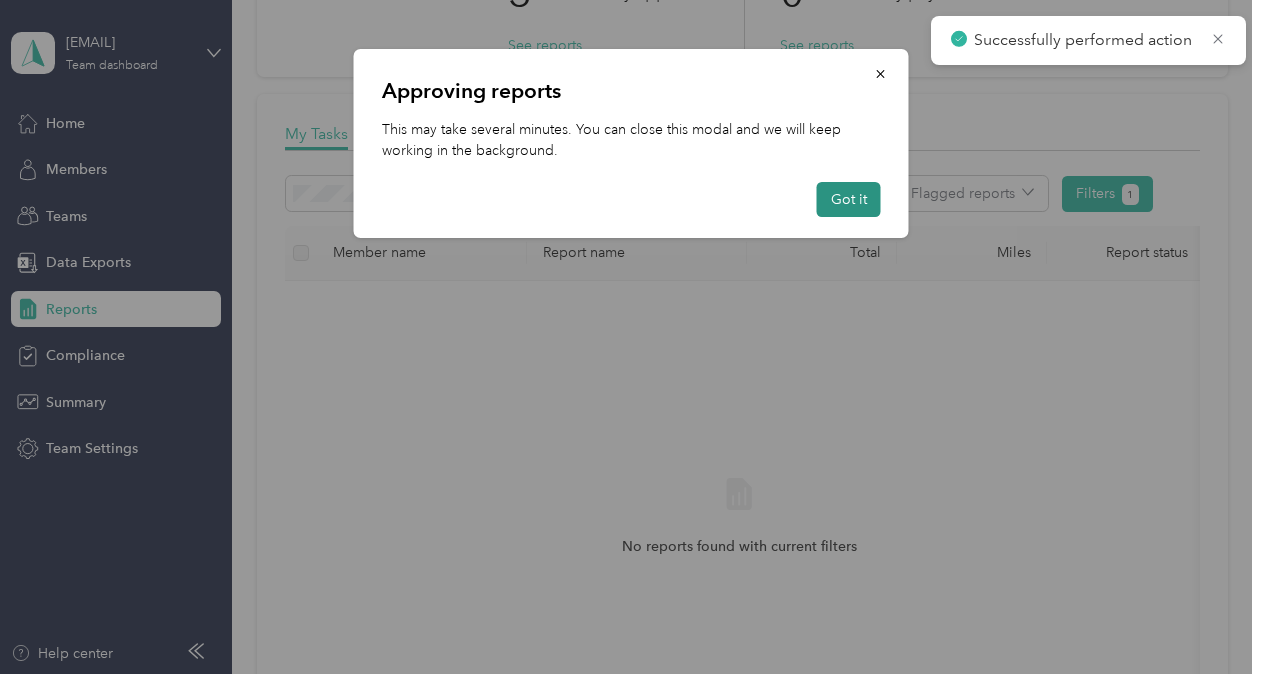 click on "Got it" at bounding box center (849, 199) 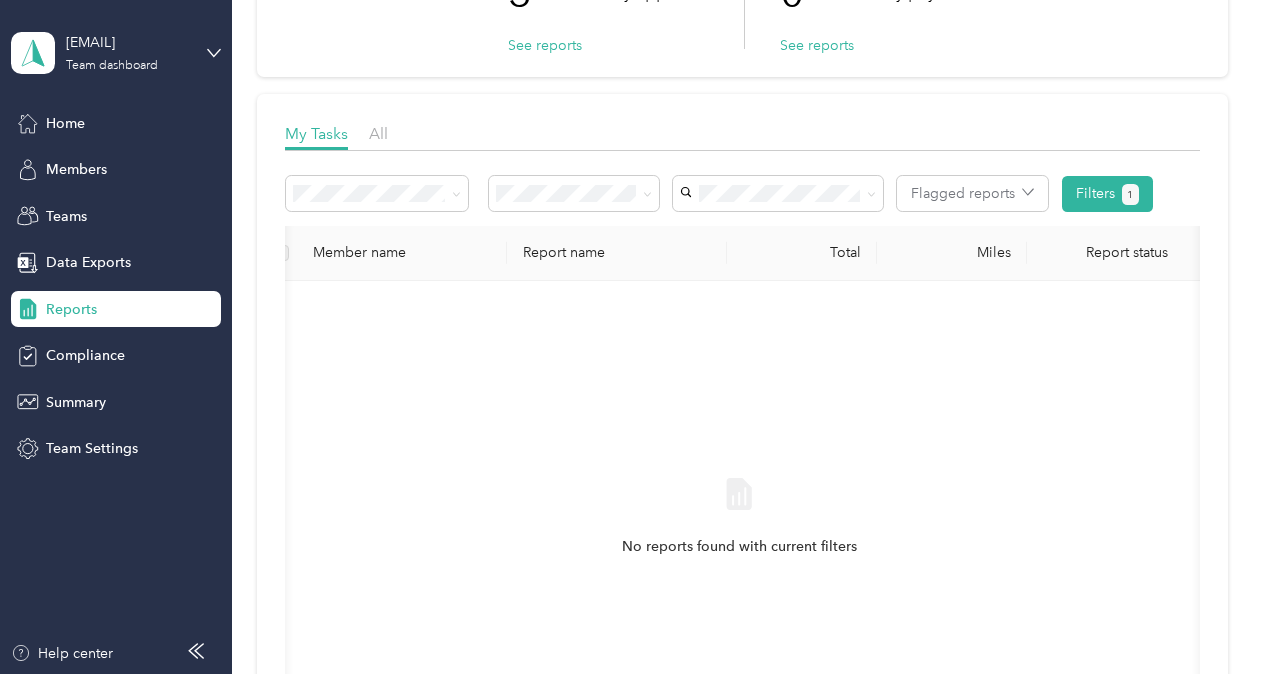 scroll, scrollTop: 0, scrollLeft: 22, axis: horizontal 